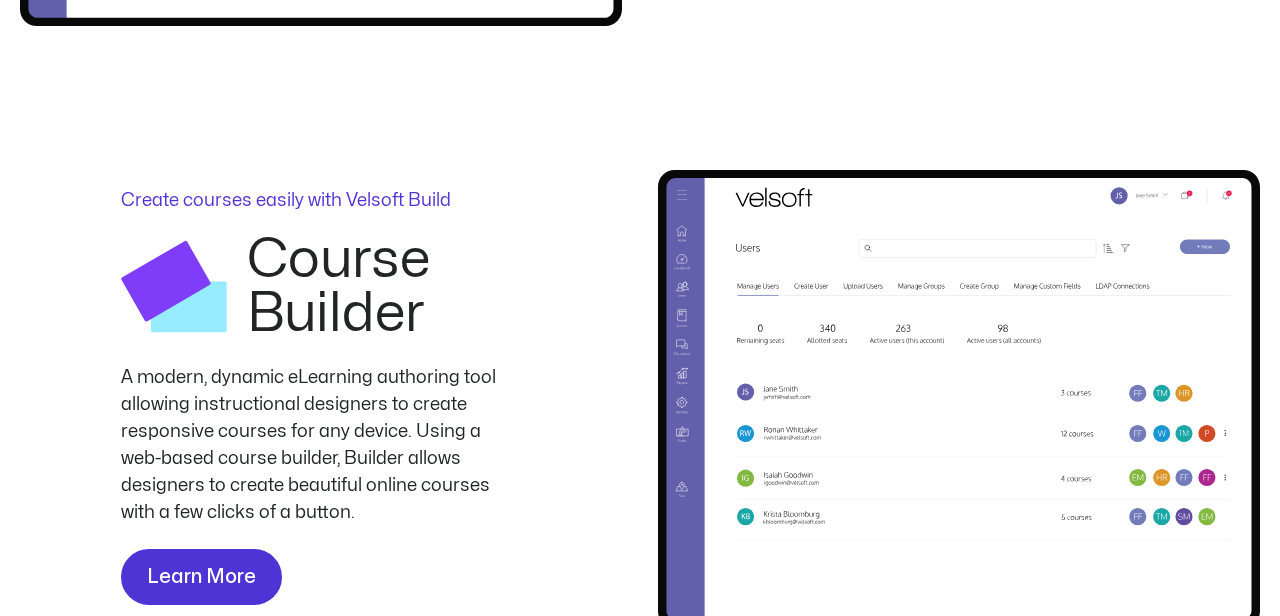 scroll, scrollTop: 2730, scrollLeft: 0, axis: vertical 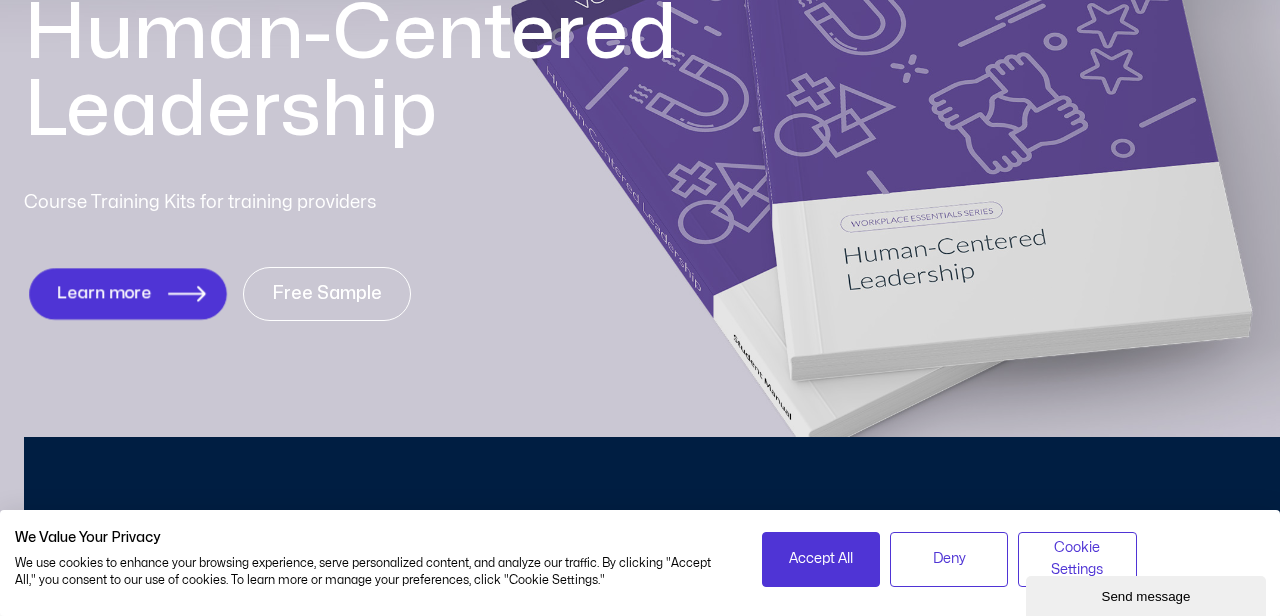 click on "Learn more" at bounding box center [104, 293] 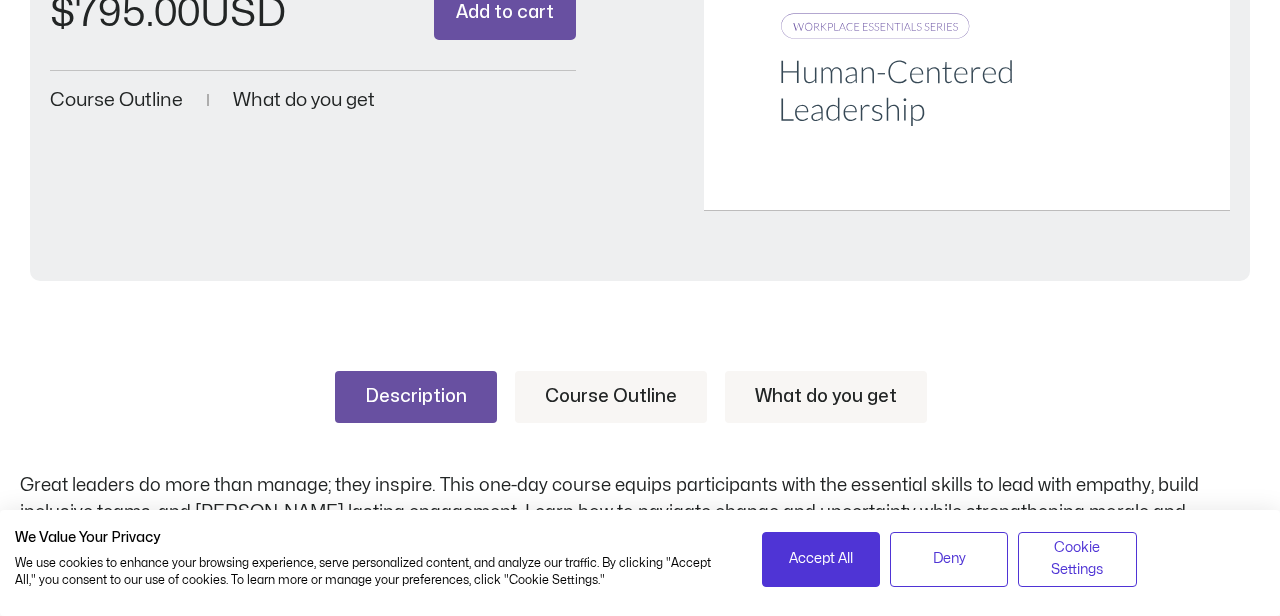 scroll, scrollTop: 500, scrollLeft: 0, axis: vertical 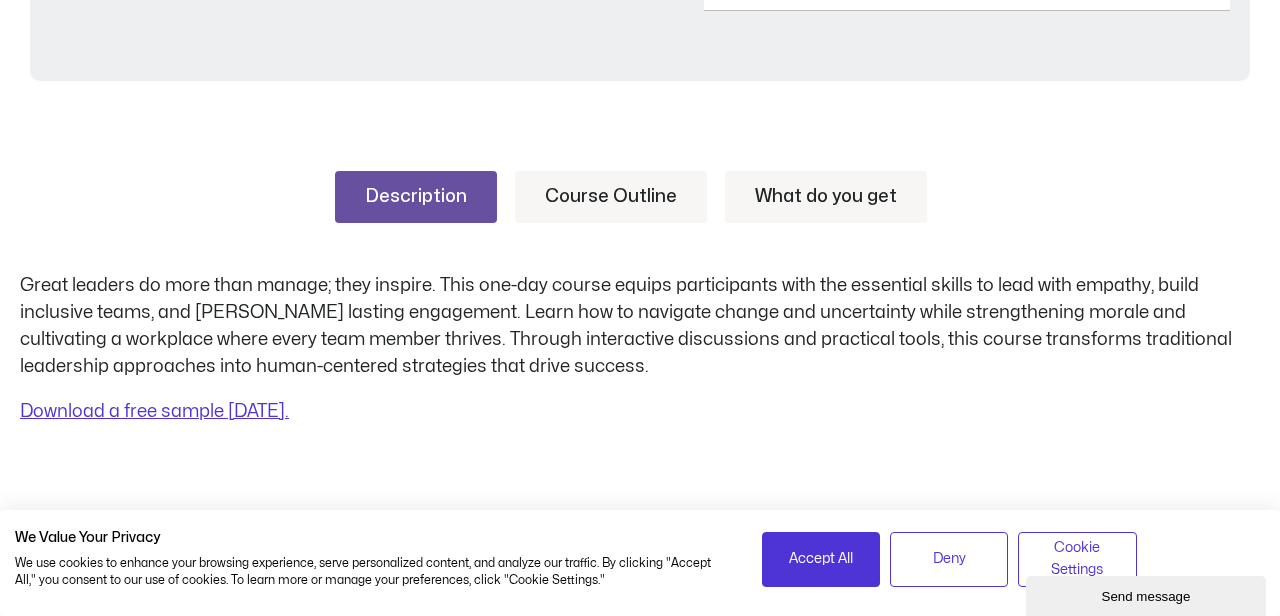 click on "Course Outline" at bounding box center (611, 197) 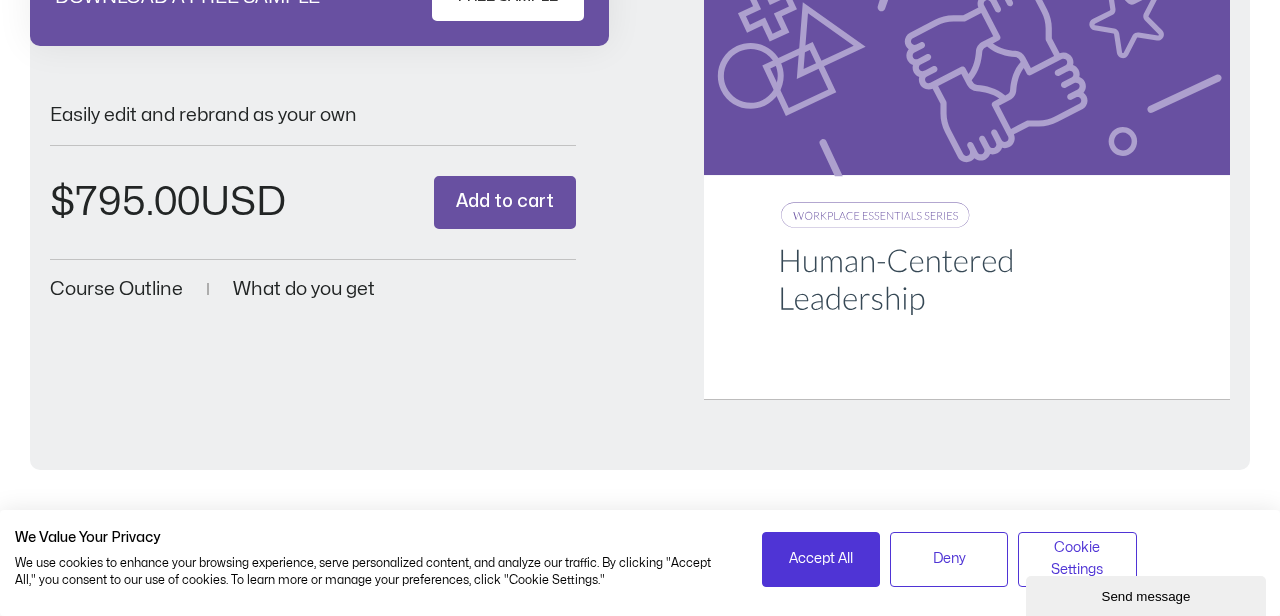 scroll, scrollTop: 800, scrollLeft: 0, axis: vertical 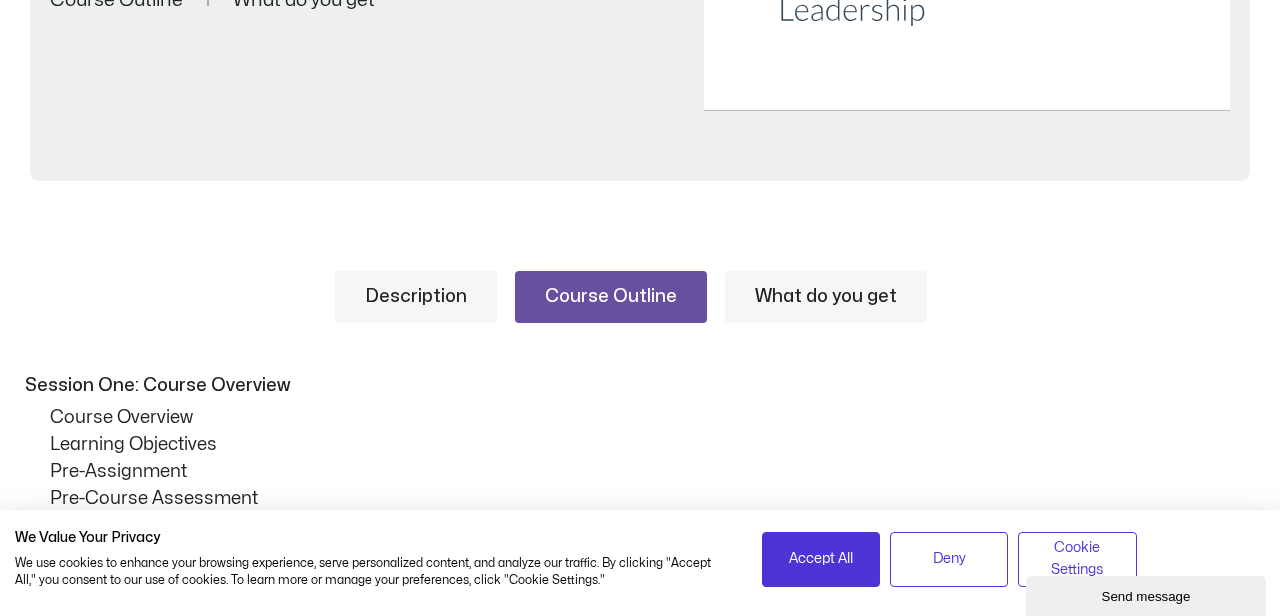 click on "What do you get" at bounding box center [826, 297] 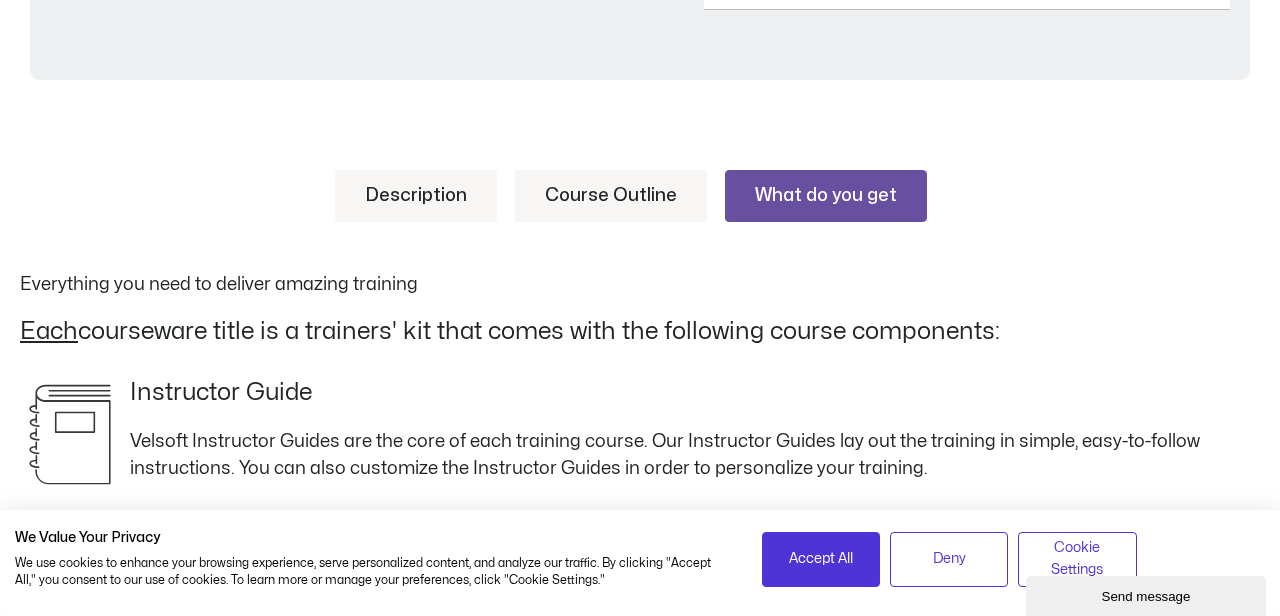scroll, scrollTop: 900, scrollLeft: 0, axis: vertical 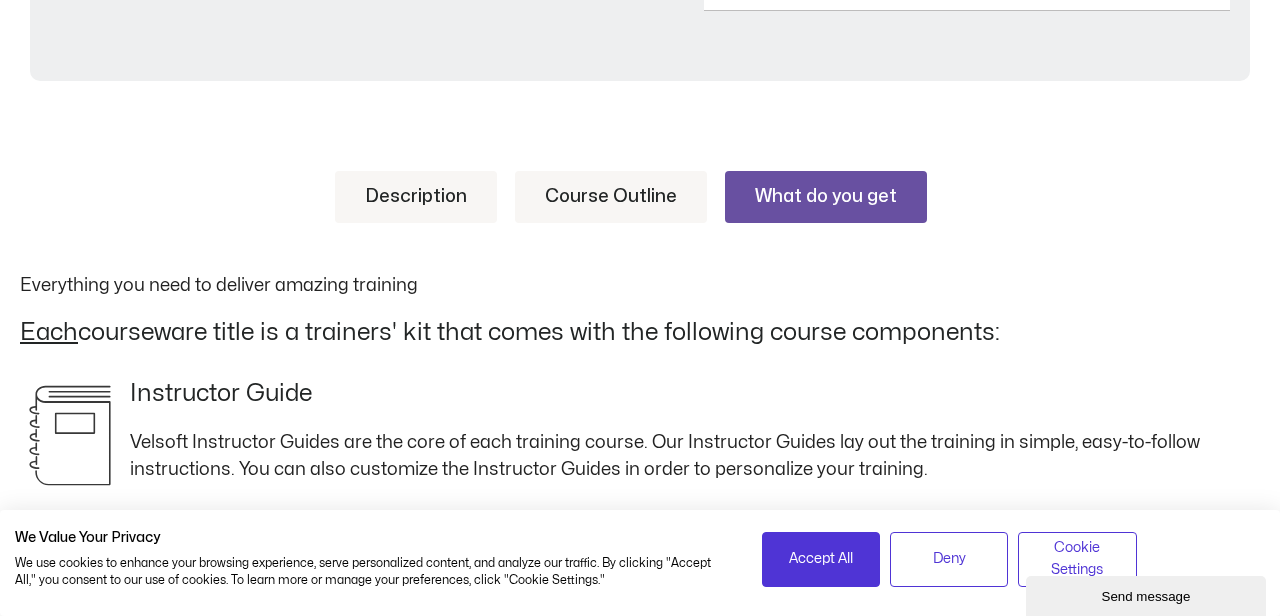 click on "Description" at bounding box center (416, 197) 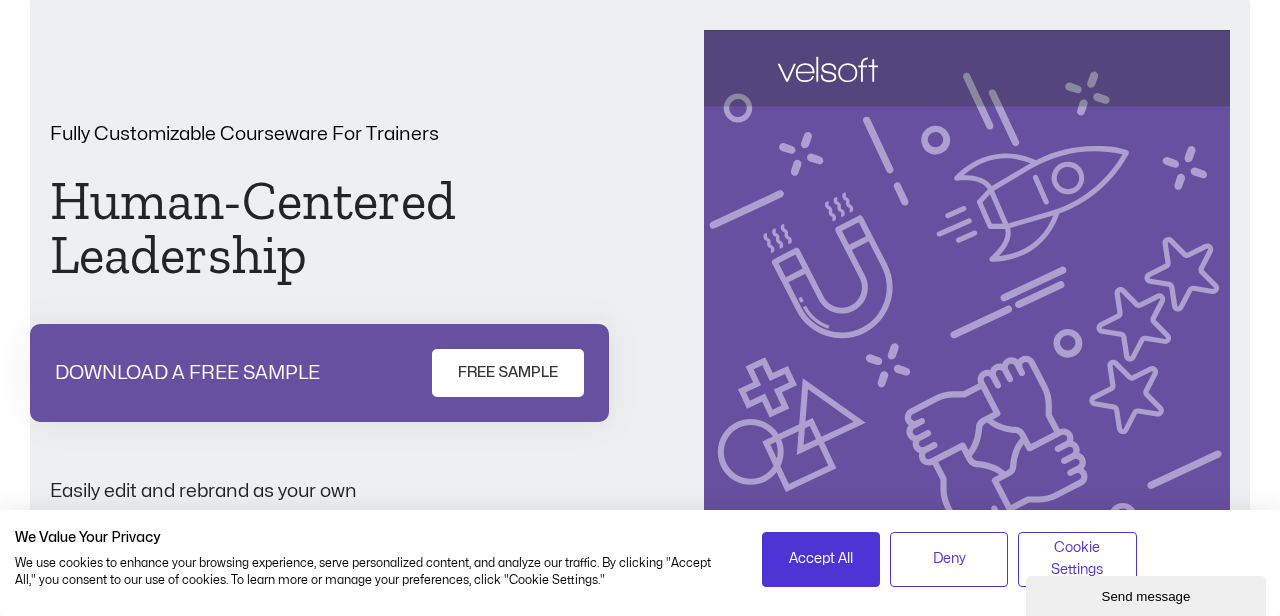 scroll, scrollTop: 0, scrollLeft: 0, axis: both 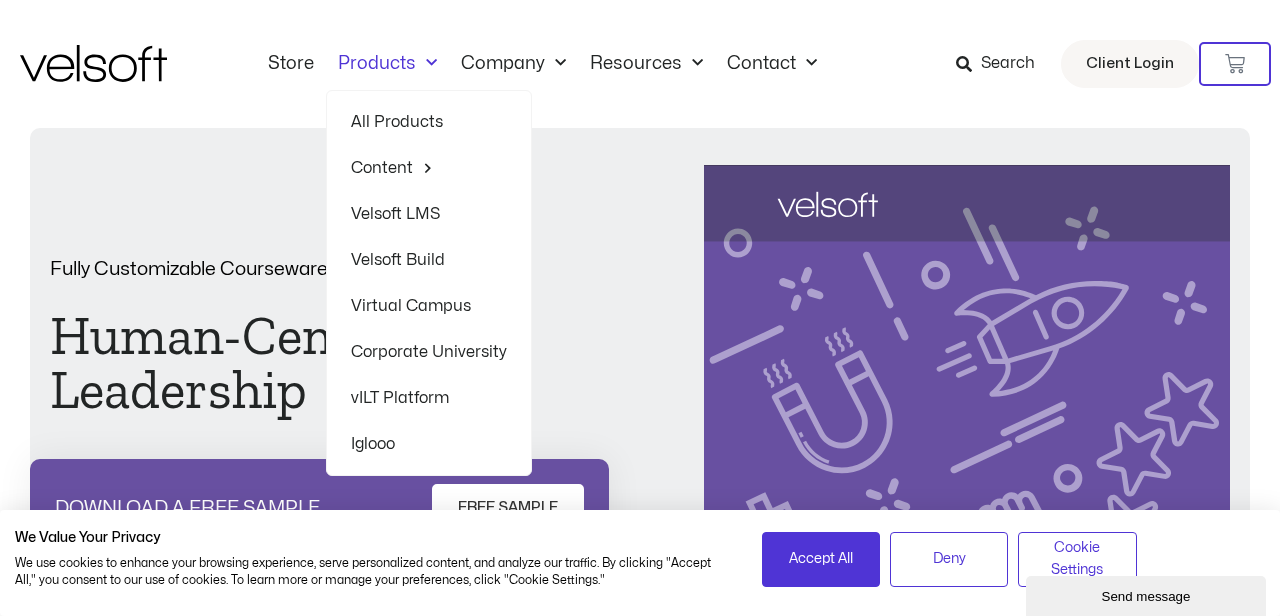 click on "All Products" 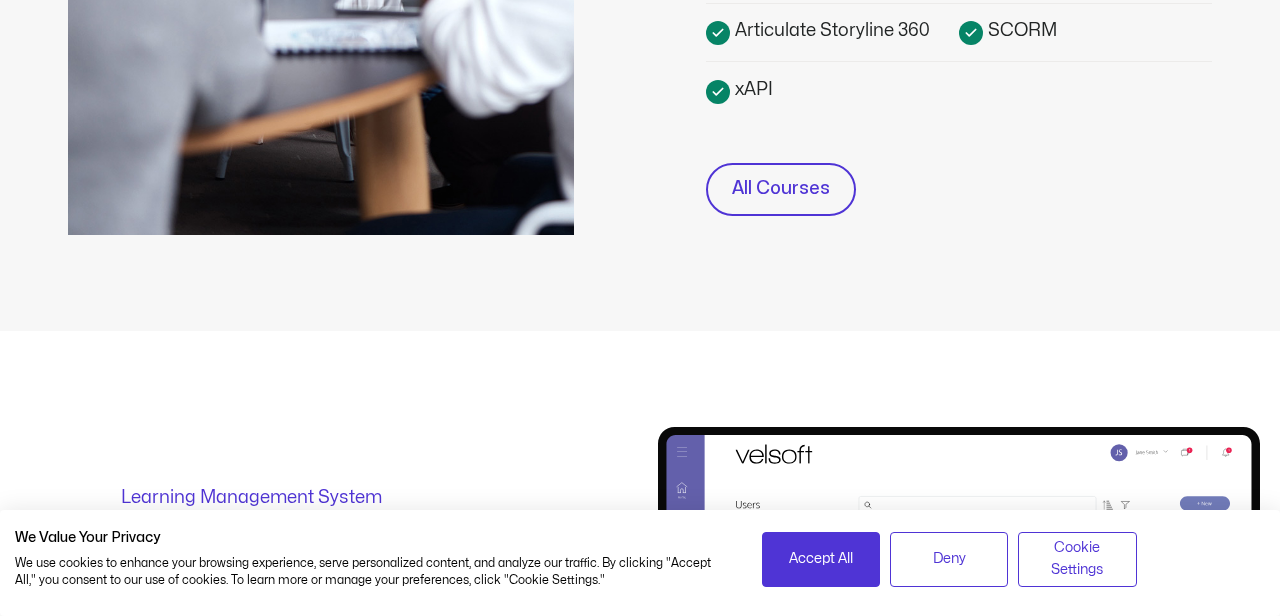 scroll, scrollTop: 1100, scrollLeft: 0, axis: vertical 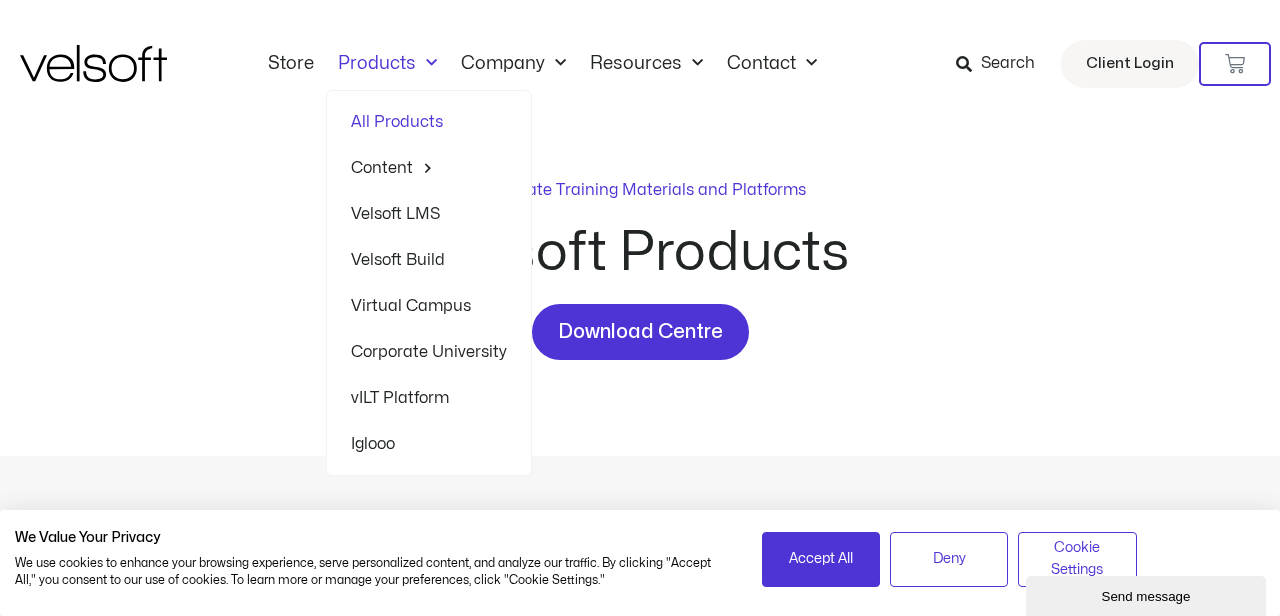 click on "vILT Platform" 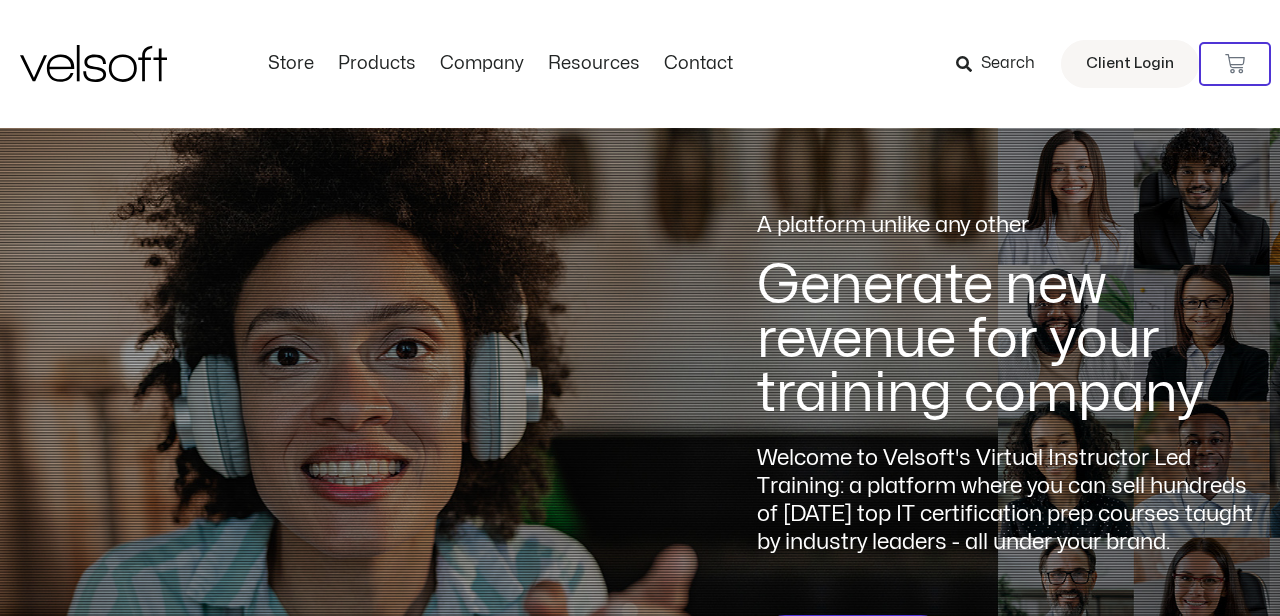 scroll, scrollTop: 0, scrollLeft: 0, axis: both 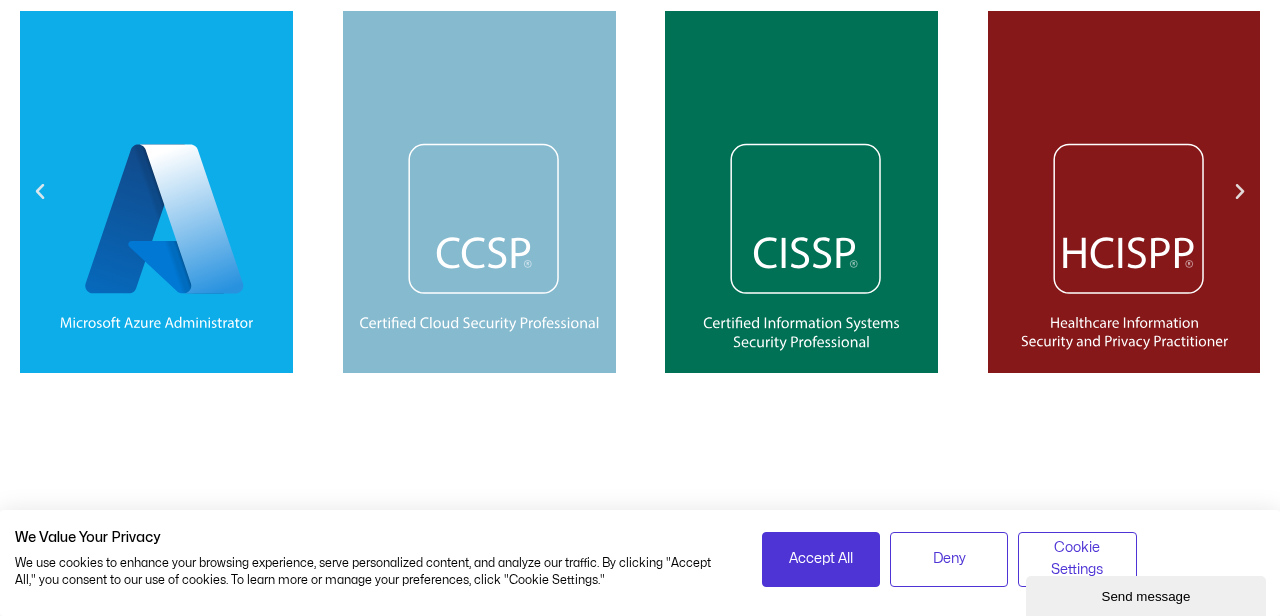 click at bounding box center [1240, 192] 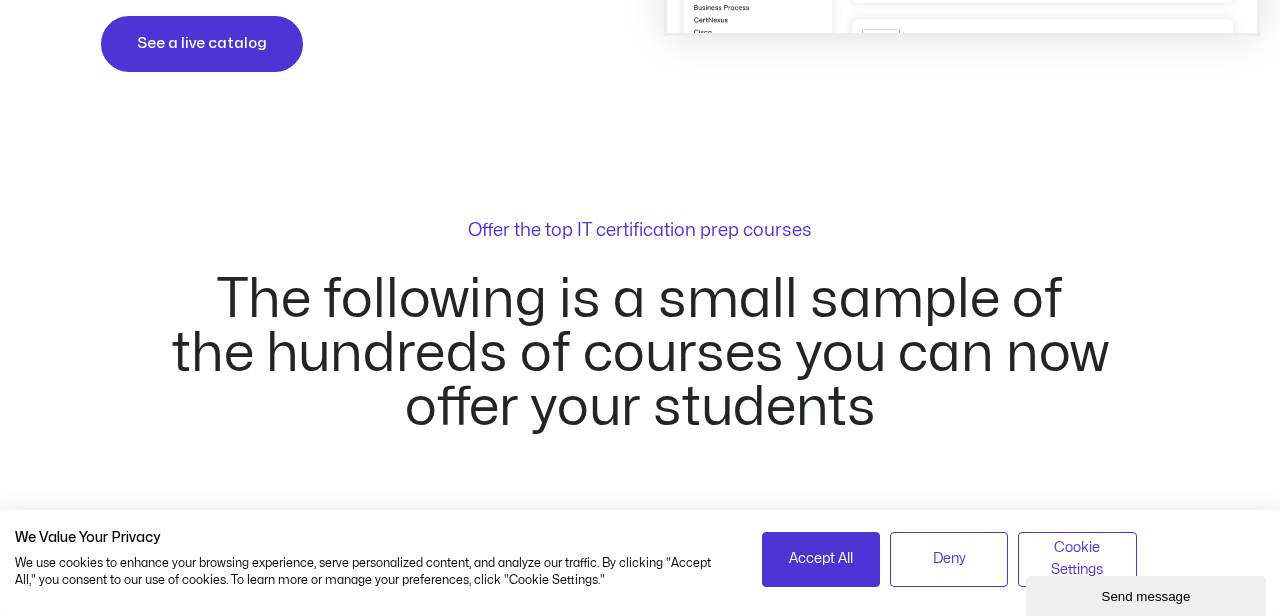 scroll, scrollTop: 2501, scrollLeft: 0, axis: vertical 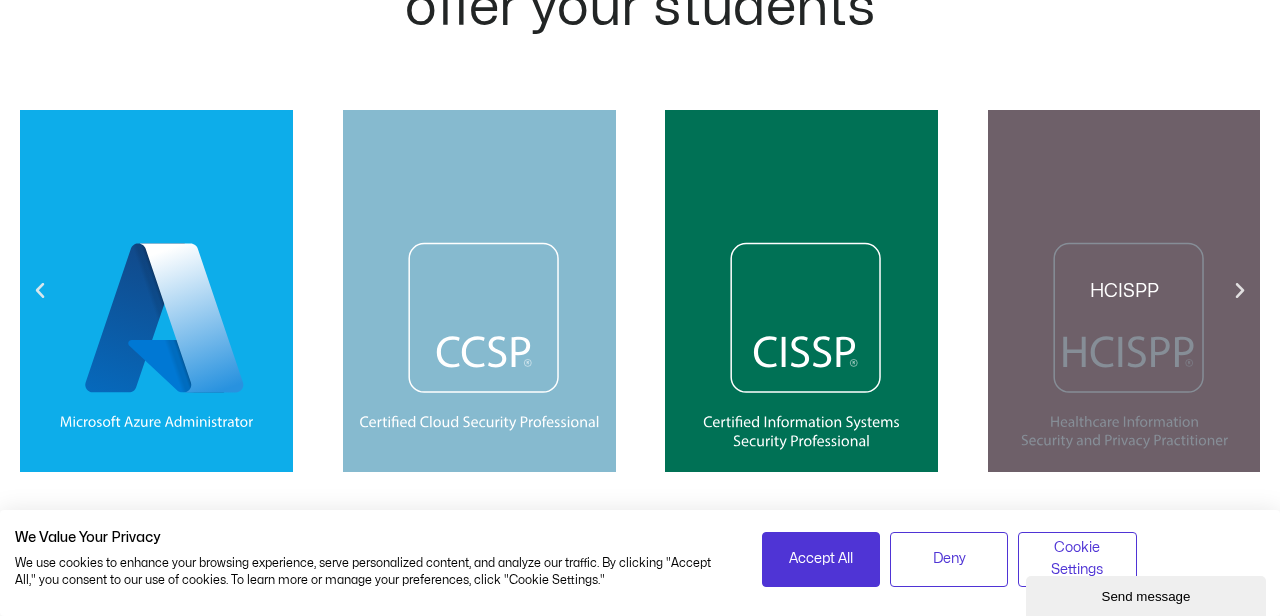 click on "HCISPP" at bounding box center (1124, 291) 